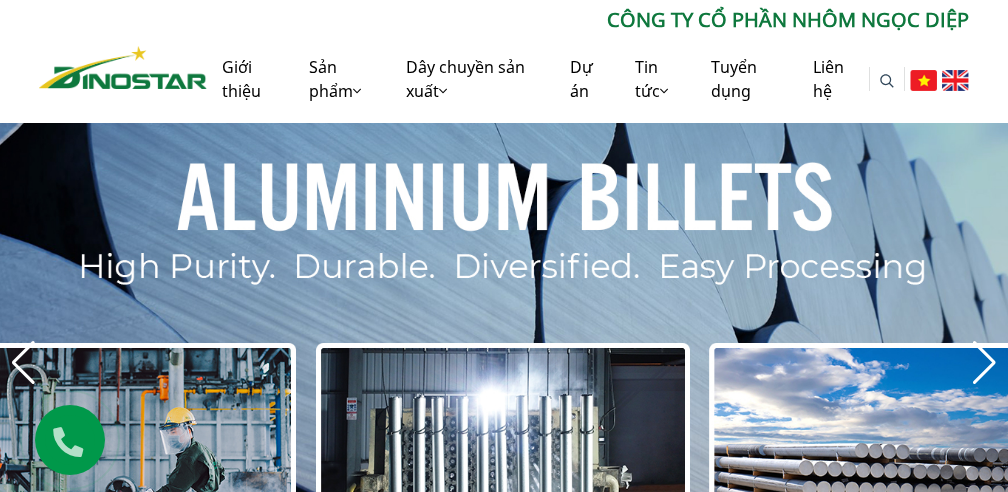 scroll, scrollTop: 0, scrollLeft: 0, axis: both 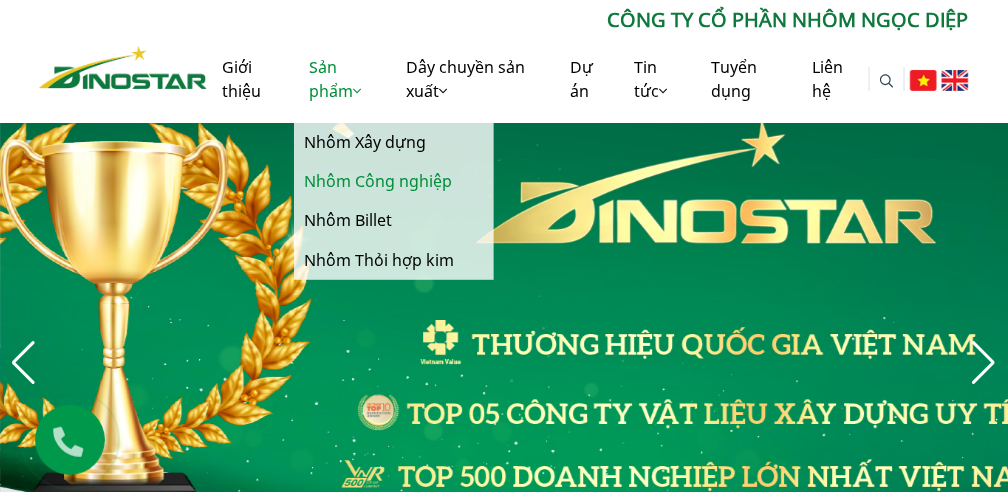 click on "Nhôm Công nghiệp" at bounding box center (394, 181) 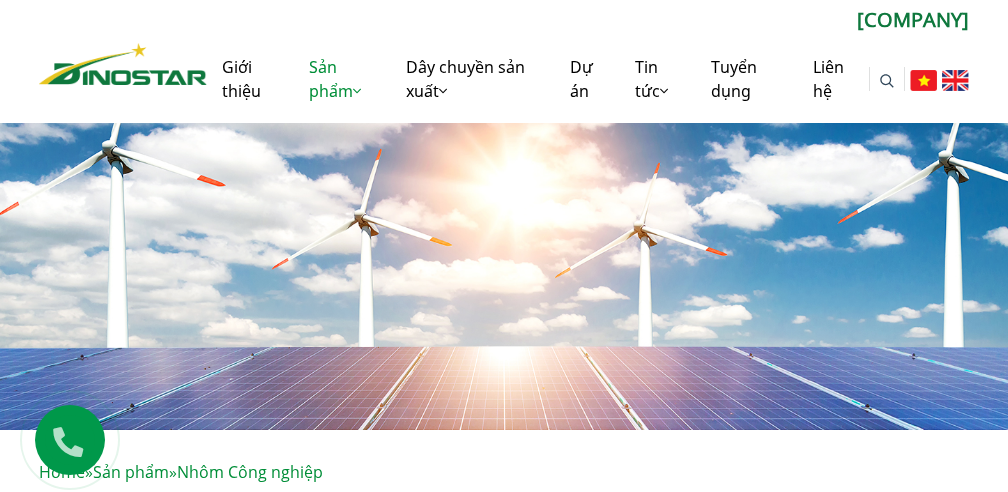 scroll, scrollTop: 56, scrollLeft: 0, axis: vertical 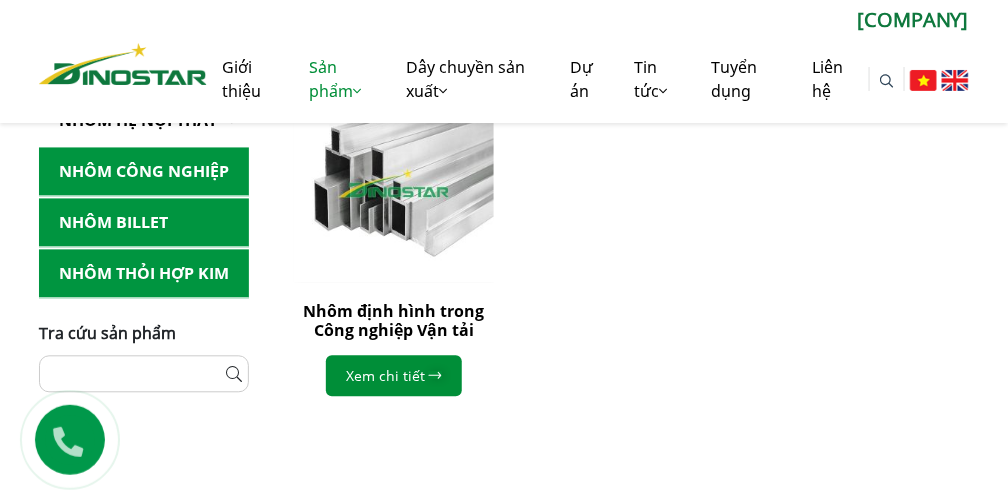 click on "Nhôm Thỏi hợp kim" at bounding box center [144, 274] 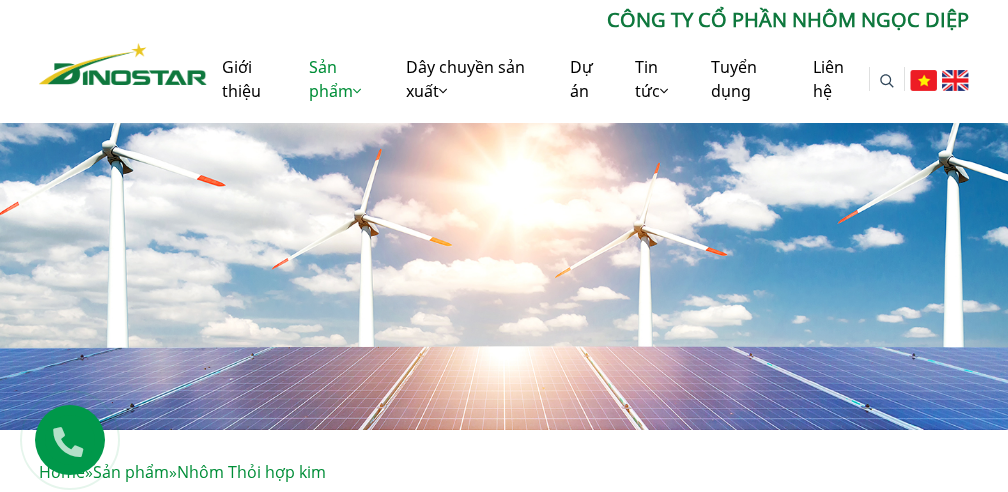 scroll, scrollTop: 0, scrollLeft: 0, axis: both 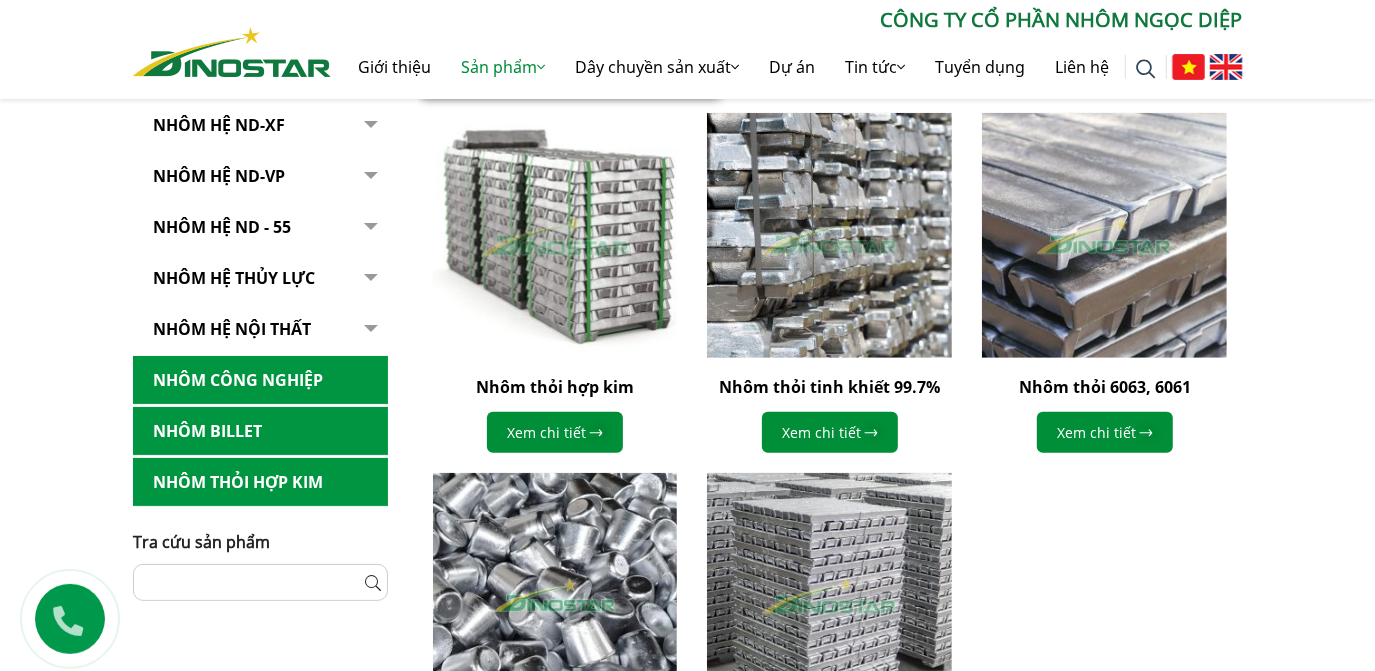 click at bounding box center [554, 235] 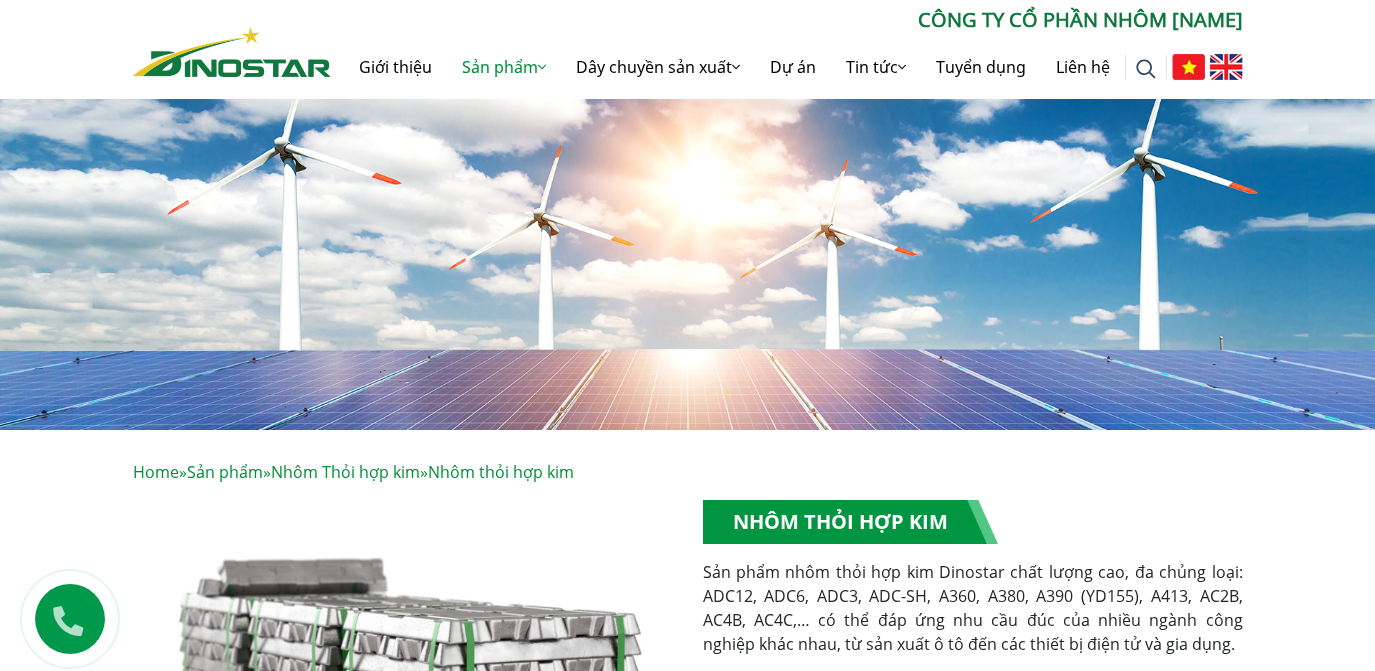 scroll, scrollTop: 287, scrollLeft: 0, axis: vertical 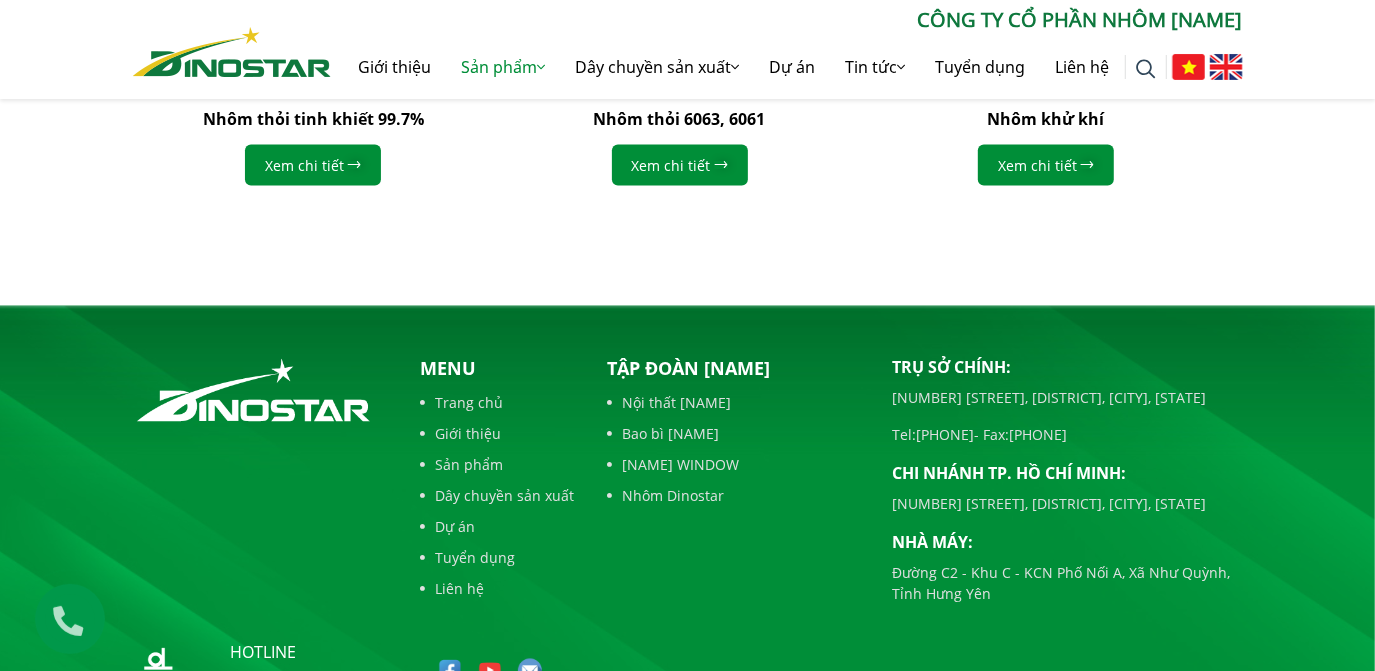 click on "Dây chuyền sản xuất" at bounding box center (498, 496) 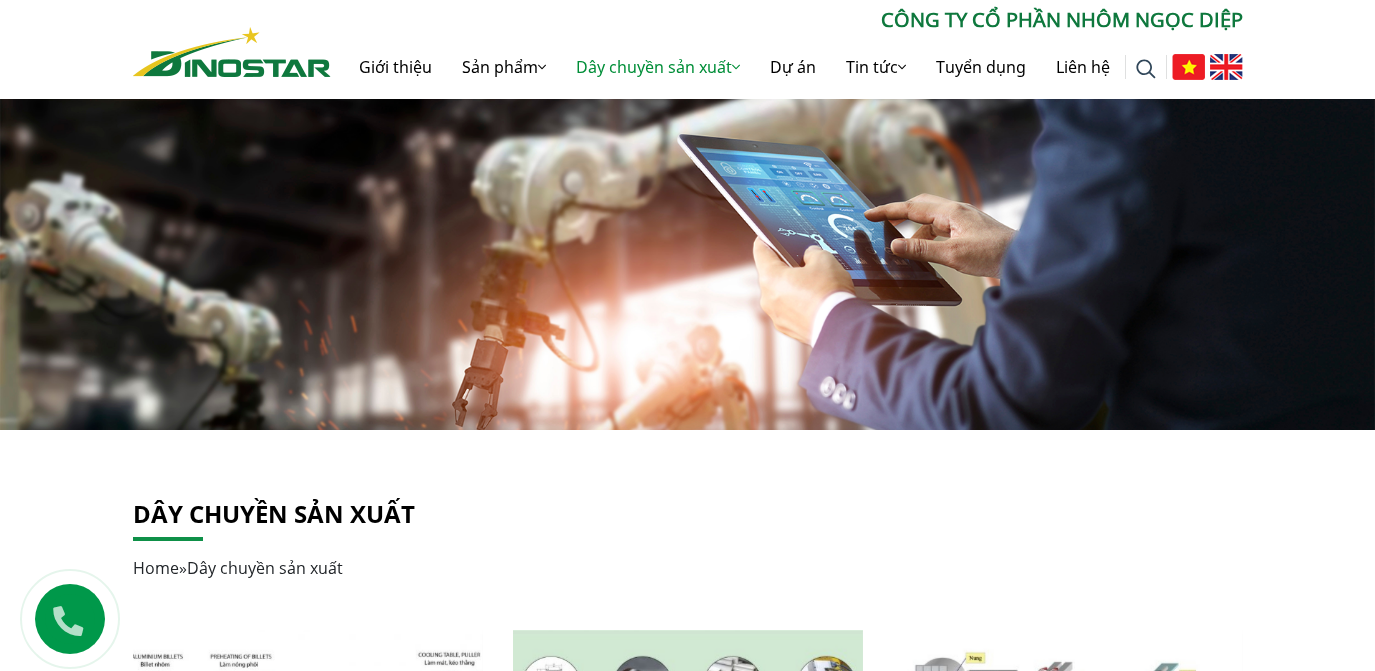 scroll, scrollTop: 0, scrollLeft: 0, axis: both 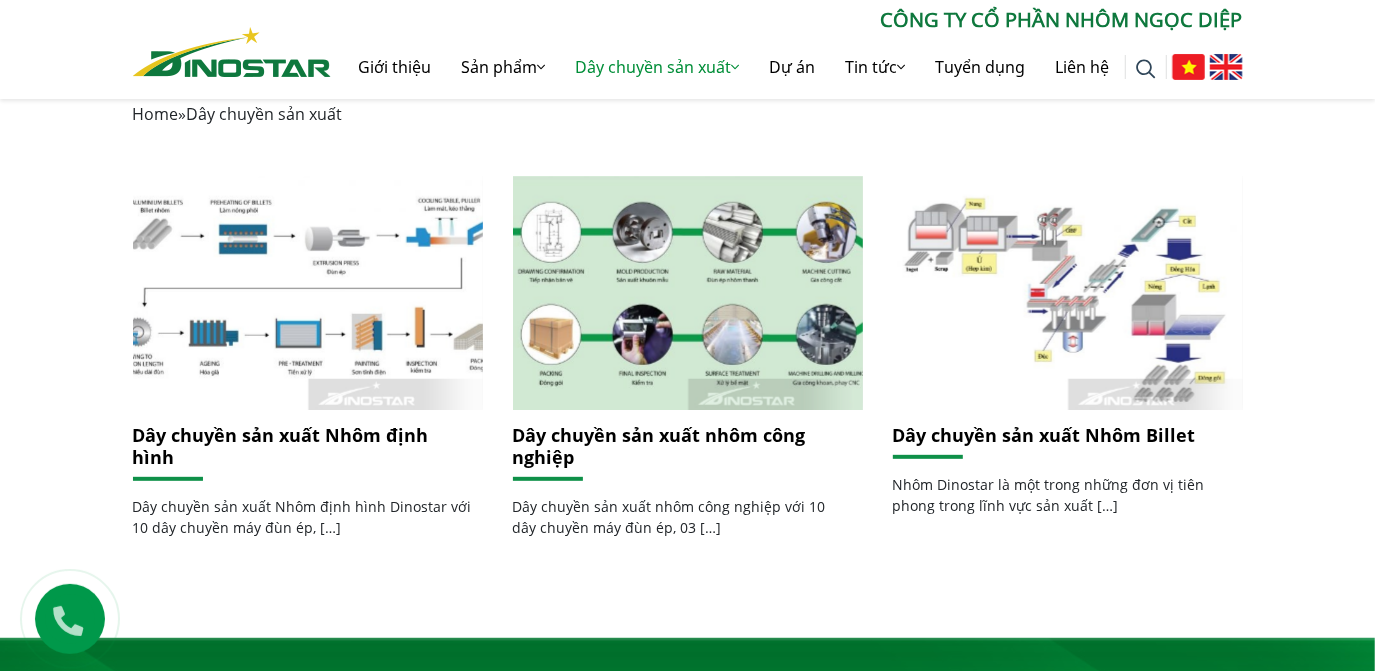 click on "Dây chuyền sản xuất Nhôm Billet" at bounding box center [1044, 435] 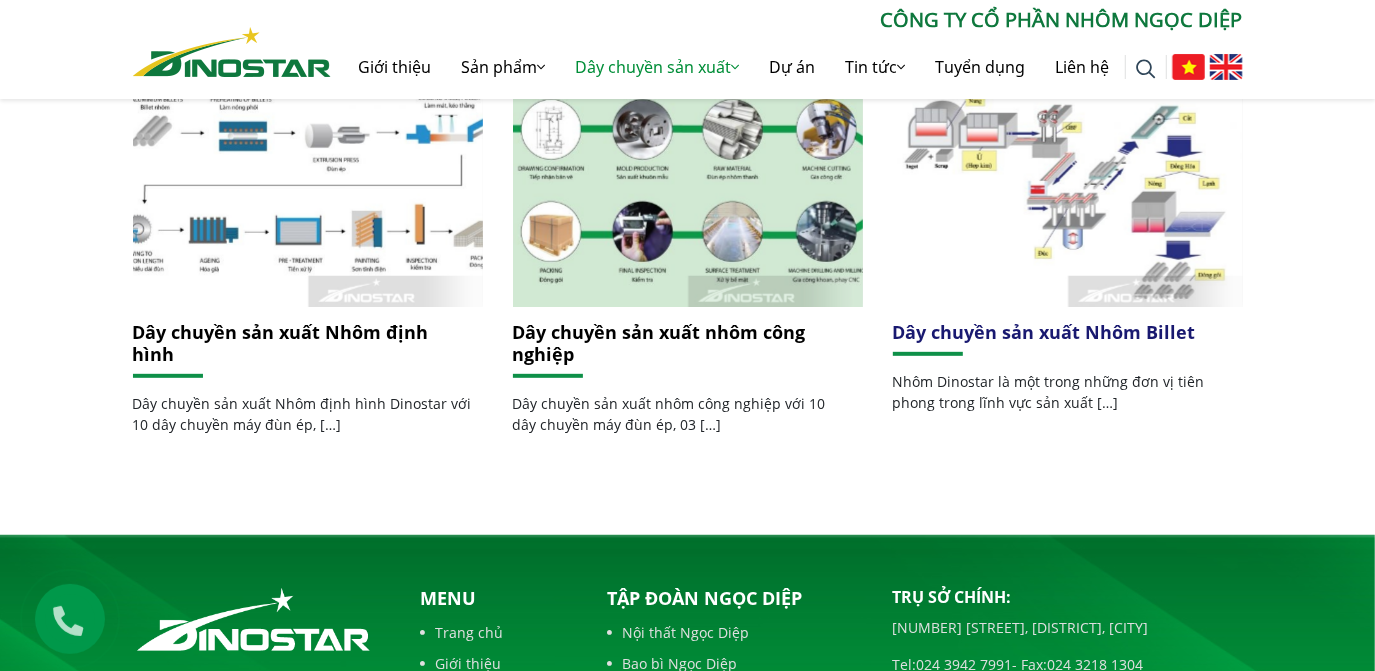 scroll, scrollTop: 636, scrollLeft: 0, axis: vertical 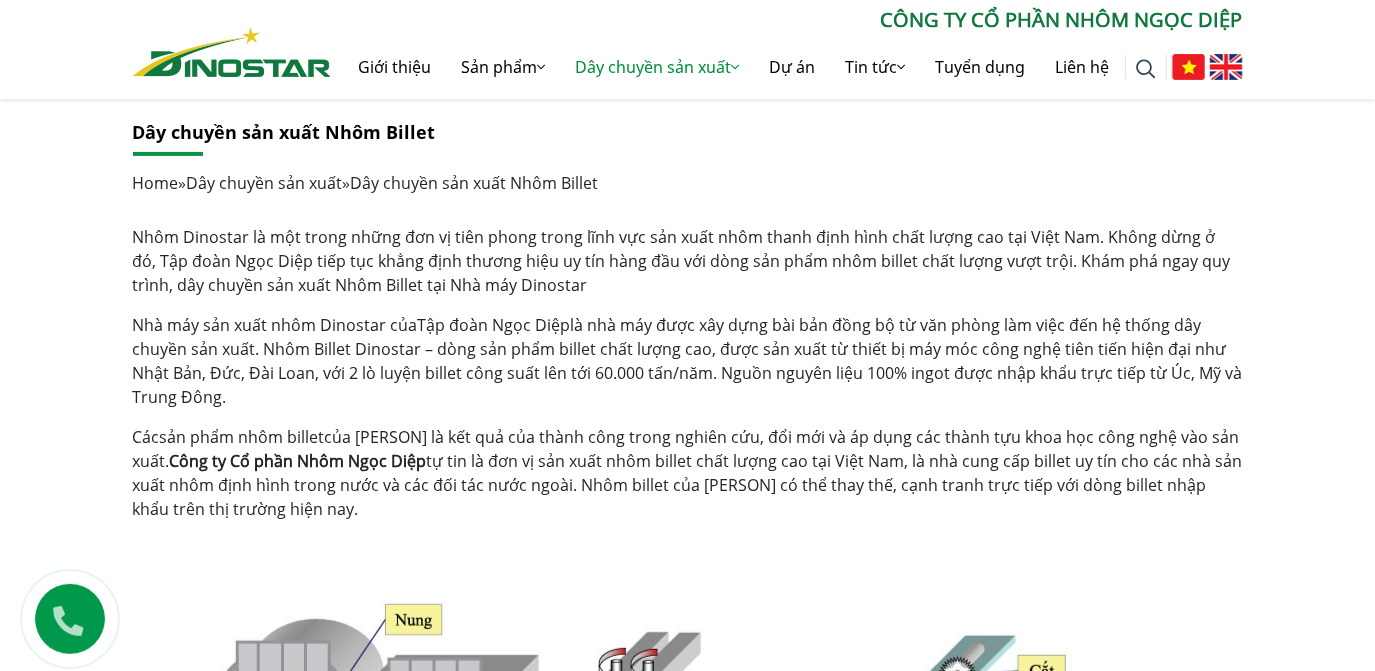 click on "Nhà máy sản xuất nhôm Dinostar của Tập đoàn Ngọc Diệp là nhà máy được xây dựng bài bản đồng bộ từ văn phòng làm việc đến hệ thống dây chuyền sản xuất. Nhôm Billet Dinostar – dòng sản phẩm billet chất lượng cao, được sản xuất từ thiết bị máy móc công nghệ tiên tiến hiện đại như Nhật Bản, Đức, Đài Loan, với 2 lò luyện billet công suất lên tới 60.000 tấn/năm. Nguồn nguyên liệu 100% ingot được nhập khẩu trực tiếp từ Úc, Mỹ và Trung Đông." at bounding box center [688, 361] 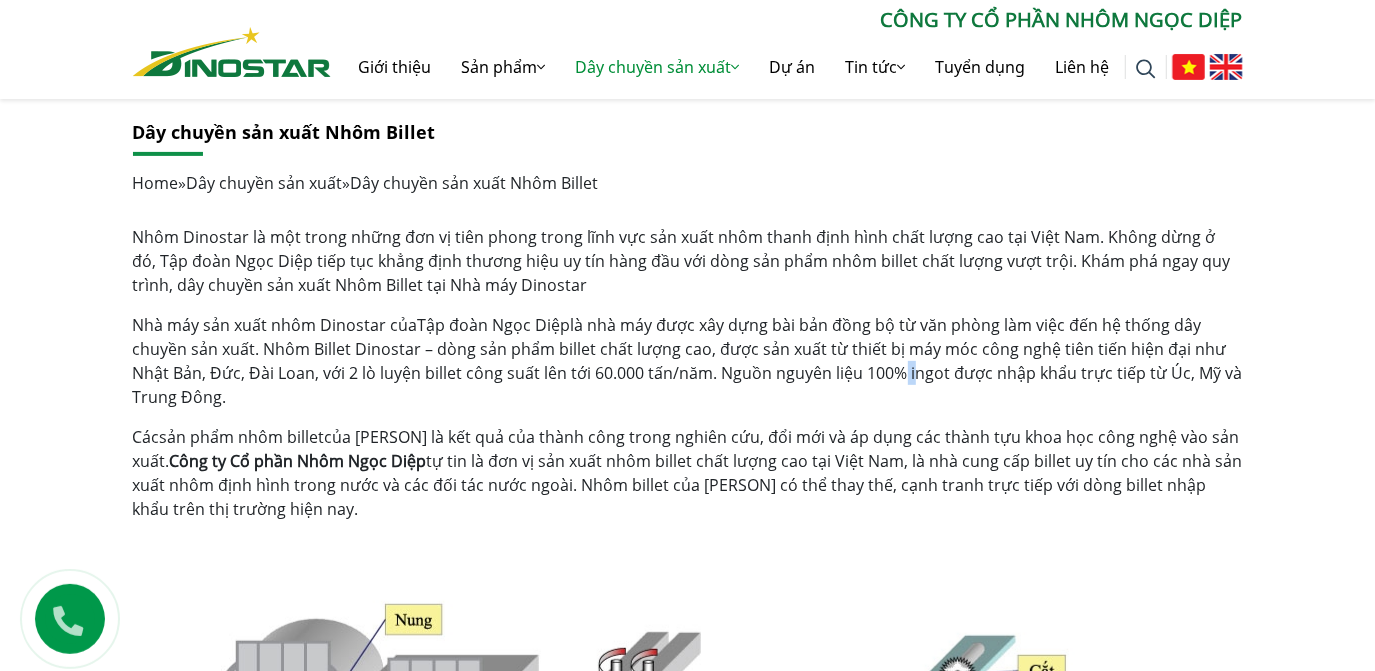 click on "Nhà máy sản xuất nhôm Dinostar của Tập đoàn Ngọc Diệp là nhà máy được xây dựng bài bản đồng bộ từ văn phòng làm việc đến hệ thống dây chuyền sản xuất. Nhôm Billet Dinostar – dòng sản phẩm billet chất lượng cao, được sản xuất từ thiết bị máy móc công nghệ tiên tiến hiện đại như Nhật Bản, Đức, Đài Loan, với 2 lò luyện billet công suất lên tới 60.000 tấn/năm. Nguồn nguyên liệu 100% ingot được nhập khẩu trực tiếp từ Úc, Mỹ và Trung Đông." at bounding box center (688, 361) 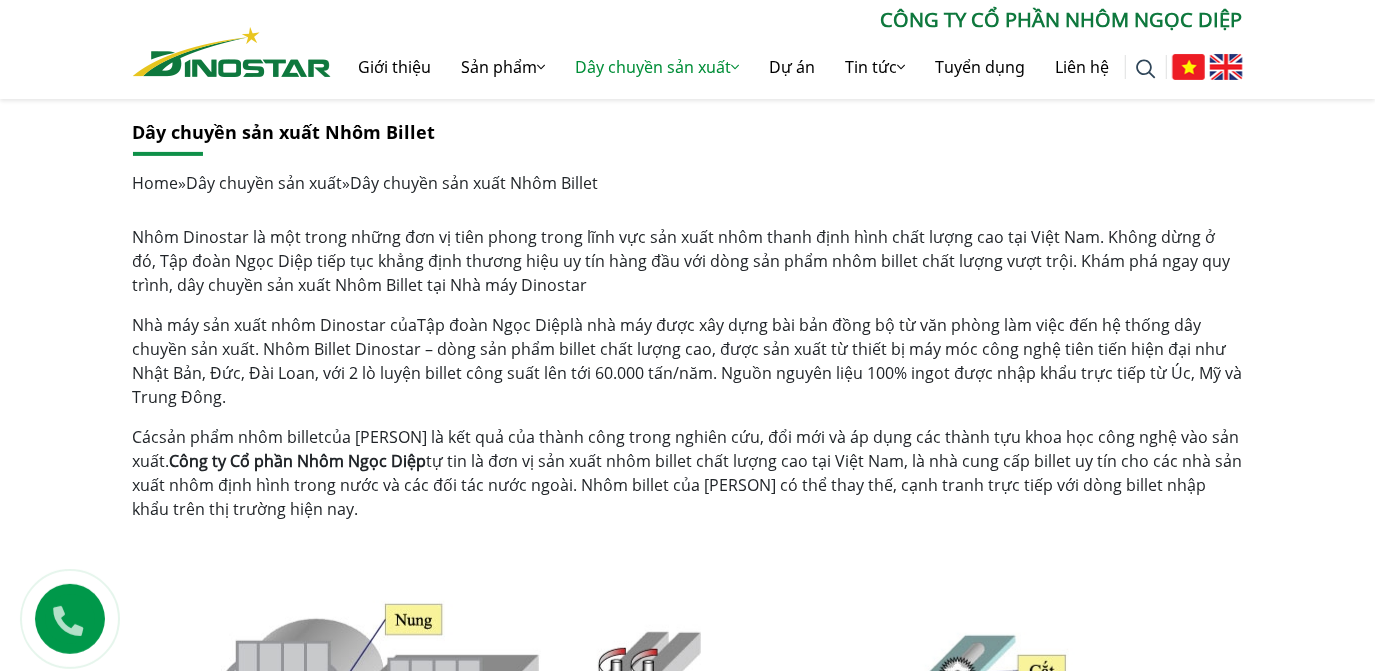 click on "Nhà máy sản xuất nhôm Dinostar của Tập đoàn Ngọc Diệp là nhà máy được xây dựng bài bản đồng bộ từ văn phòng làm việc đến hệ thống dây chuyền sản xuất. Nhôm Billet Dinostar – dòng sản phẩm billet chất lượng cao, được sản xuất từ thiết bị máy móc công nghệ tiên tiến hiện đại như Nhật Bản, Đức, Đài Loan, với 2 lò luyện billet công suất lên tới 60.000 tấn/năm. Nguồn nguyên liệu 100% ingot được nhập khẩu trực tiếp từ Úc, Mỹ và Trung Đông." at bounding box center (688, 361) 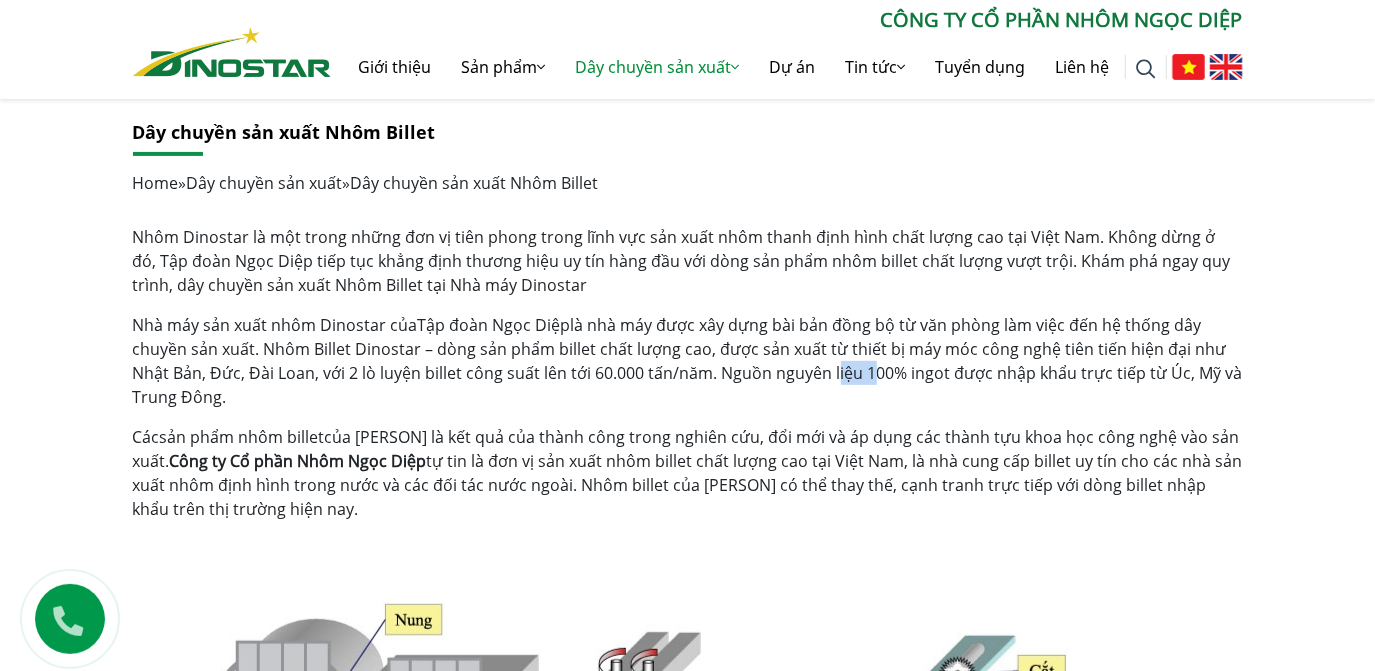 click on "Nhà máy sản xuất nhôm Dinostar của Tập đoàn Ngọc Diệp là nhà máy được xây dựng bài bản đồng bộ từ văn phòng làm việc đến hệ thống dây chuyền sản xuất. Nhôm Billet Dinostar – dòng sản phẩm billet chất lượng cao, được sản xuất từ thiết bị máy móc công nghệ tiên tiến hiện đại như Nhật Bản, Đức, Đài Loan, với 2 lò luyện billet công suất lên tới 60.000 tấn/năm. Nguồn nguyên liệu 100% ingot được nhập khẩu trực tiếp từ Úc, Mỹ và Trung Đông." at bounding box center (688, 361) 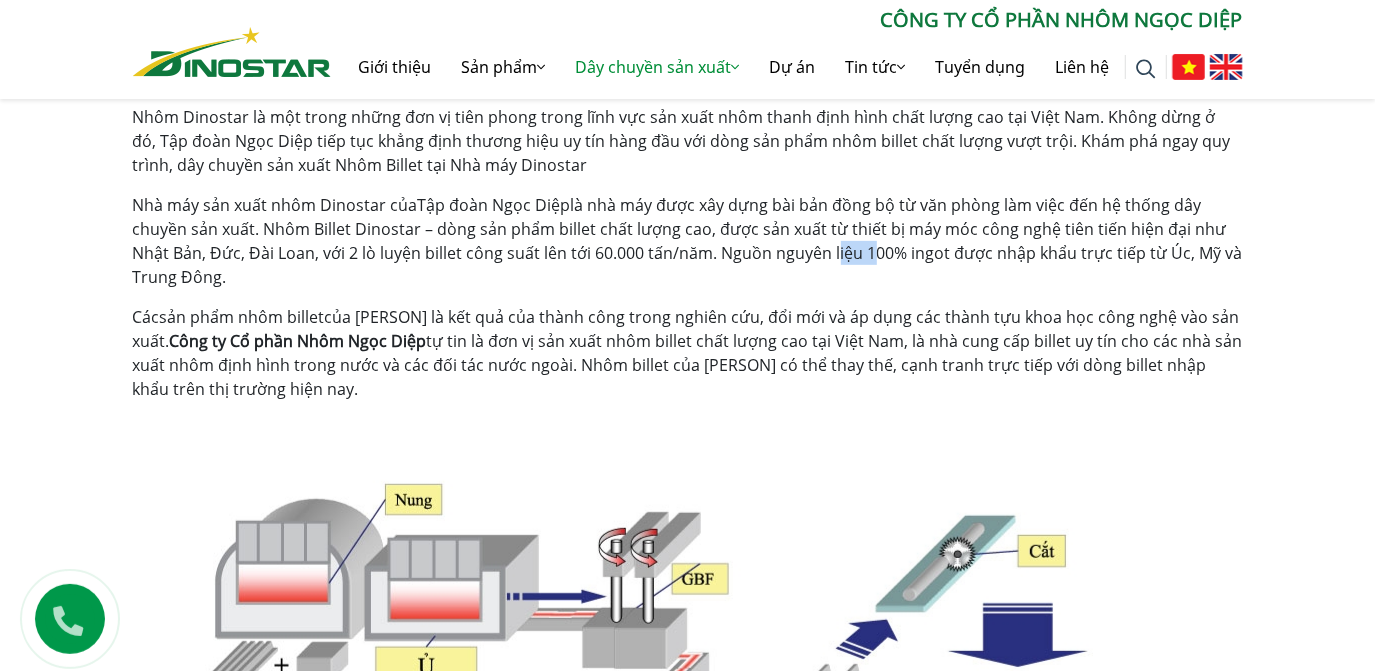 scroll, scrollTop: 545, scrollLeft: 0, axis: vertical 